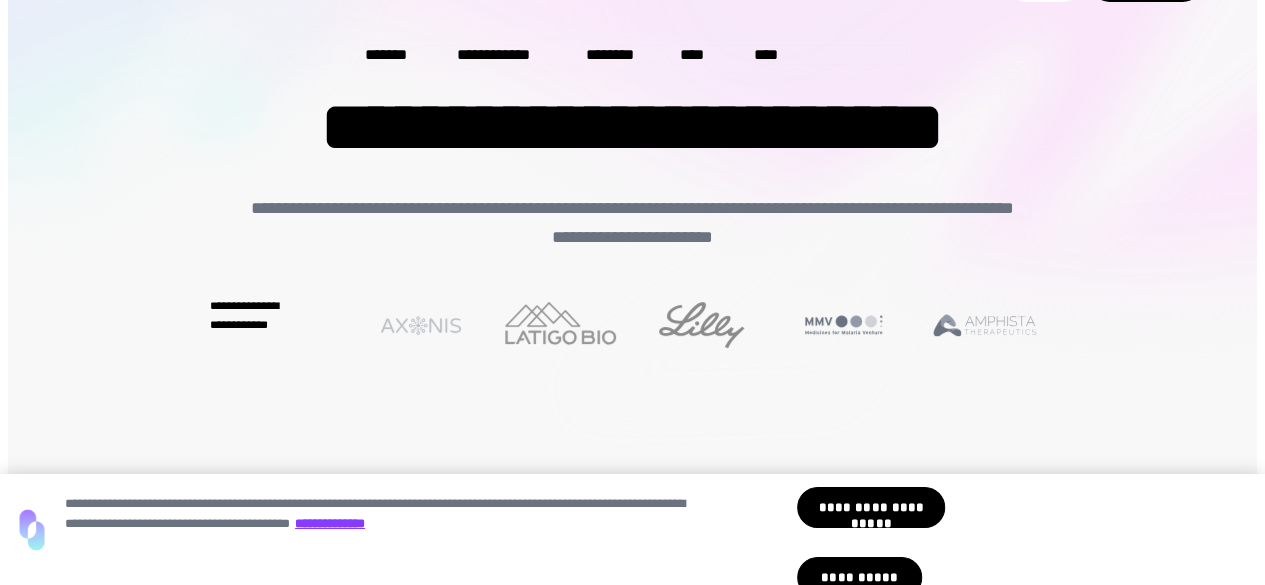 scroll, scrollTop: 0, scrollLeft: 0, axis: both 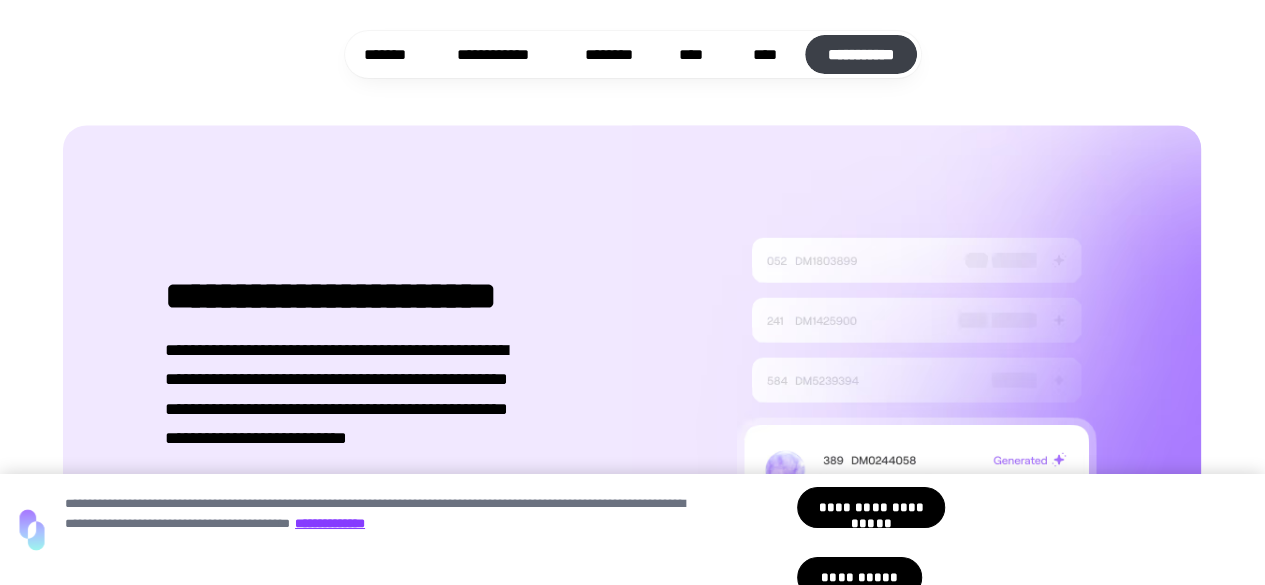 click on "**********" at bounding box center [861, 54] 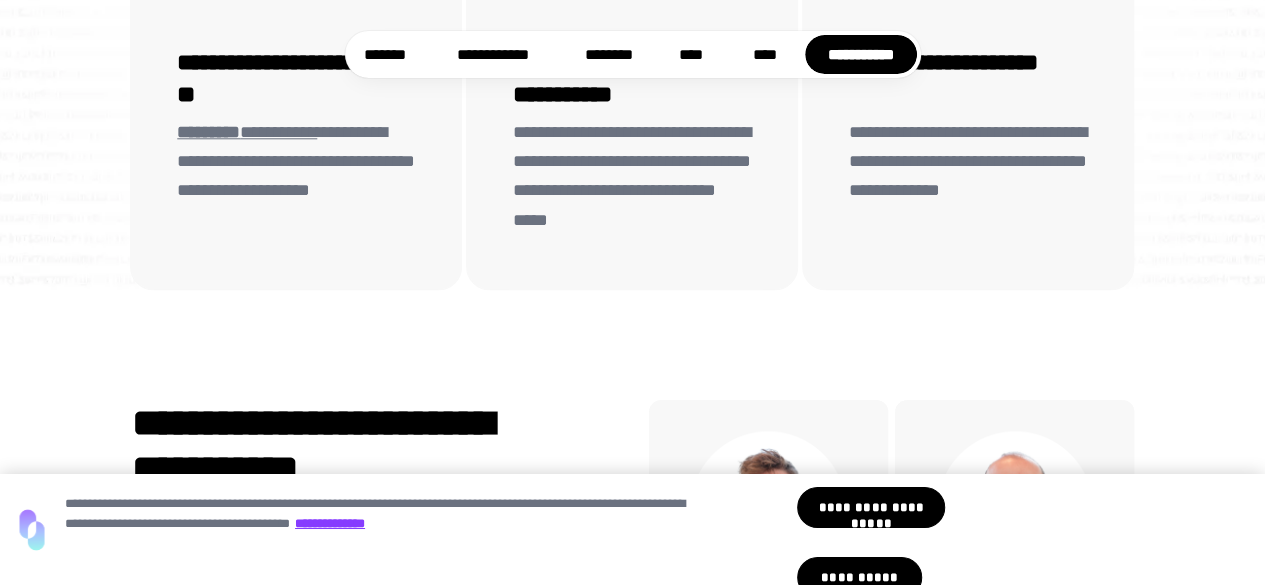 scroll, scrollTop: 4806, scrollLeft: 0, axis: vertical 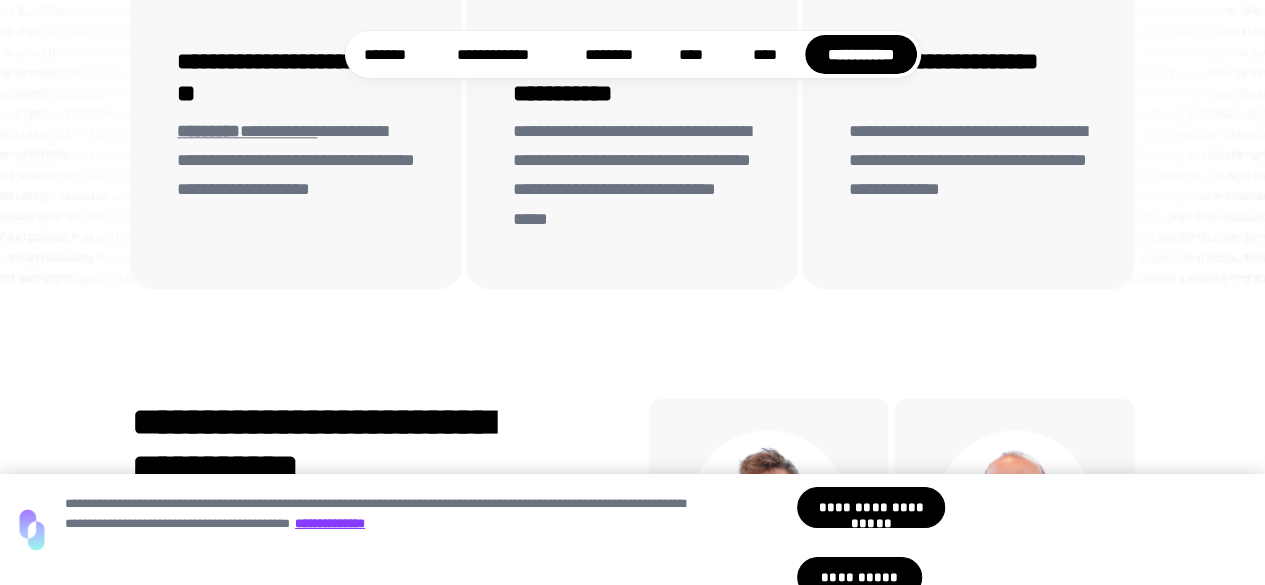 click on "*********" at bounding box center [208, 131] 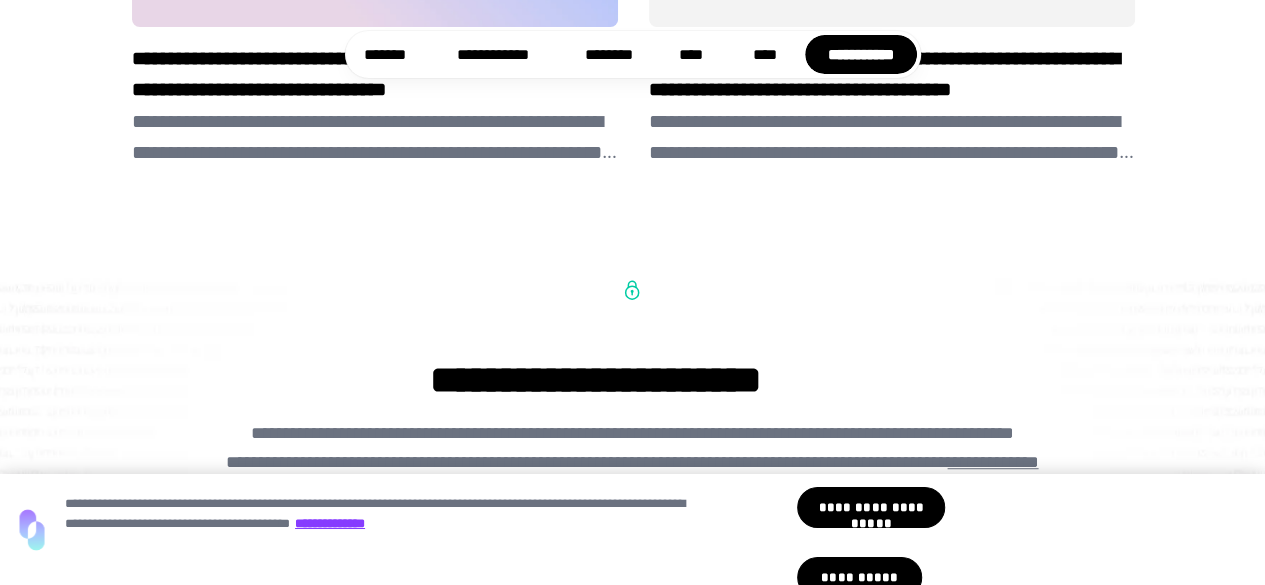 scroll, scrollTop: 4178, scrollLeft: 0, axis: vertical 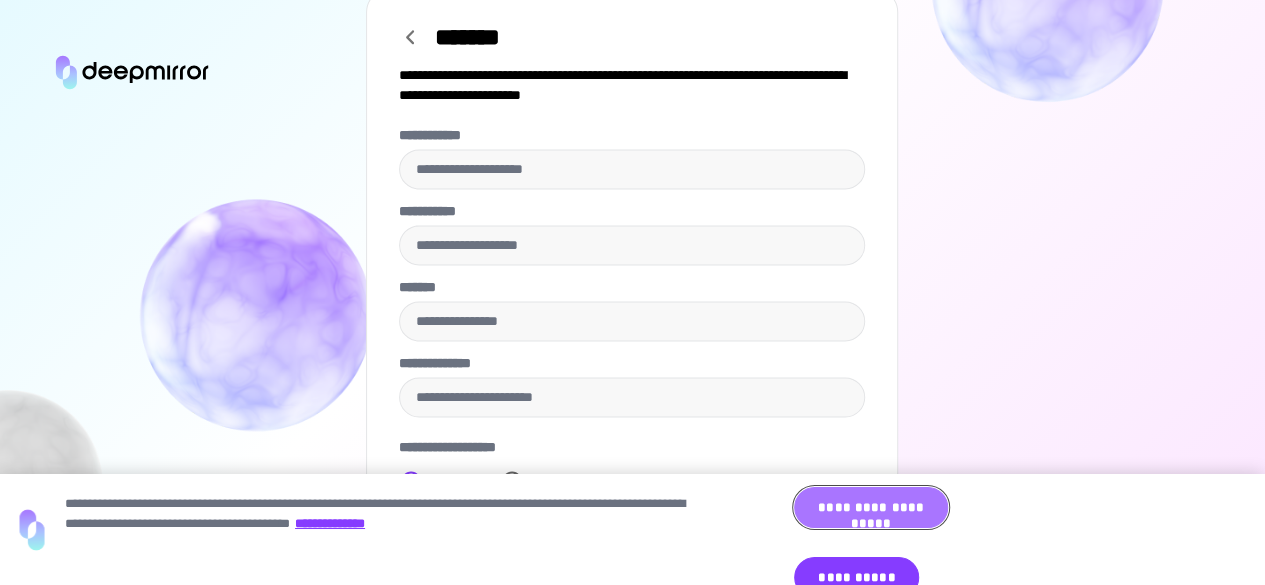 click on "**********" at bounding box center (870, 507) 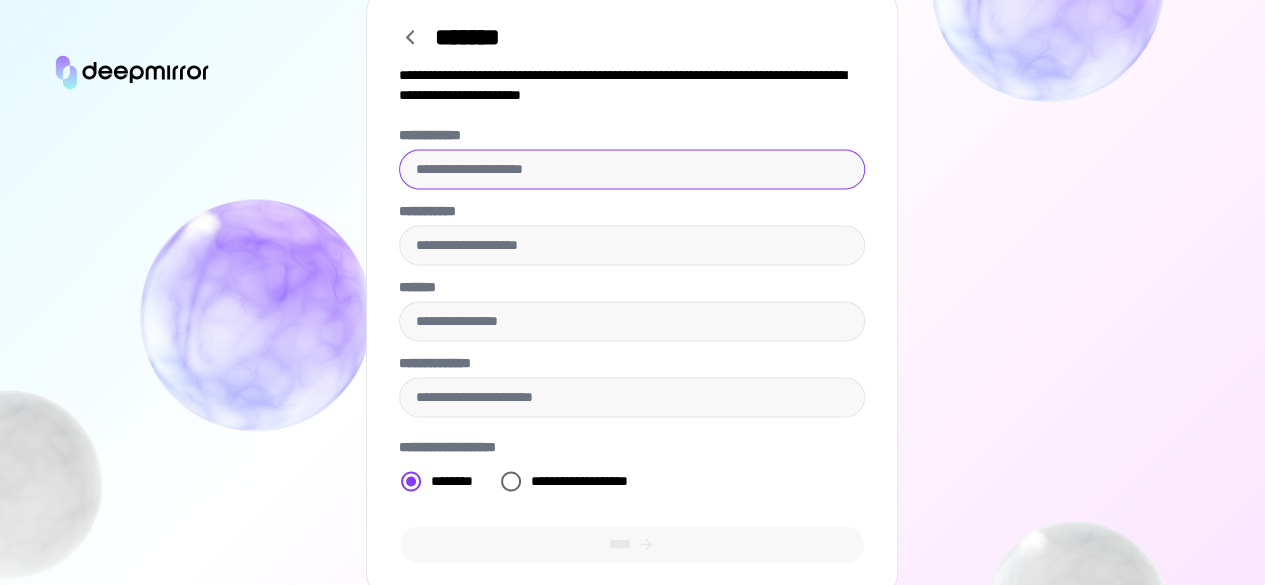 click on "**********" at bounding box center [632, 169] 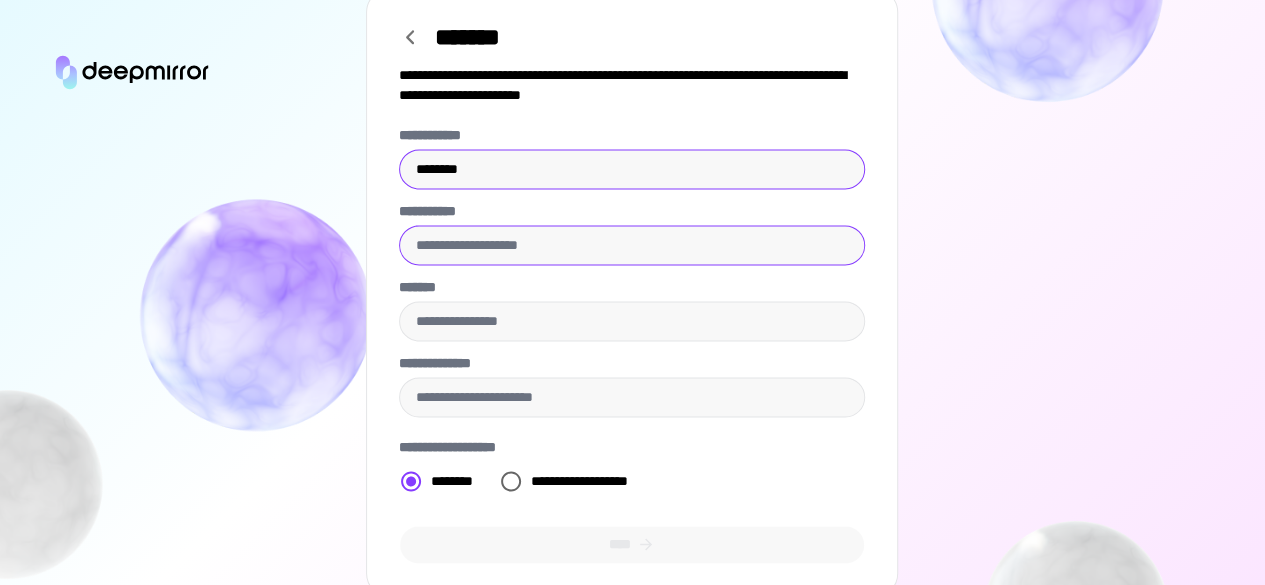 type on "*******" 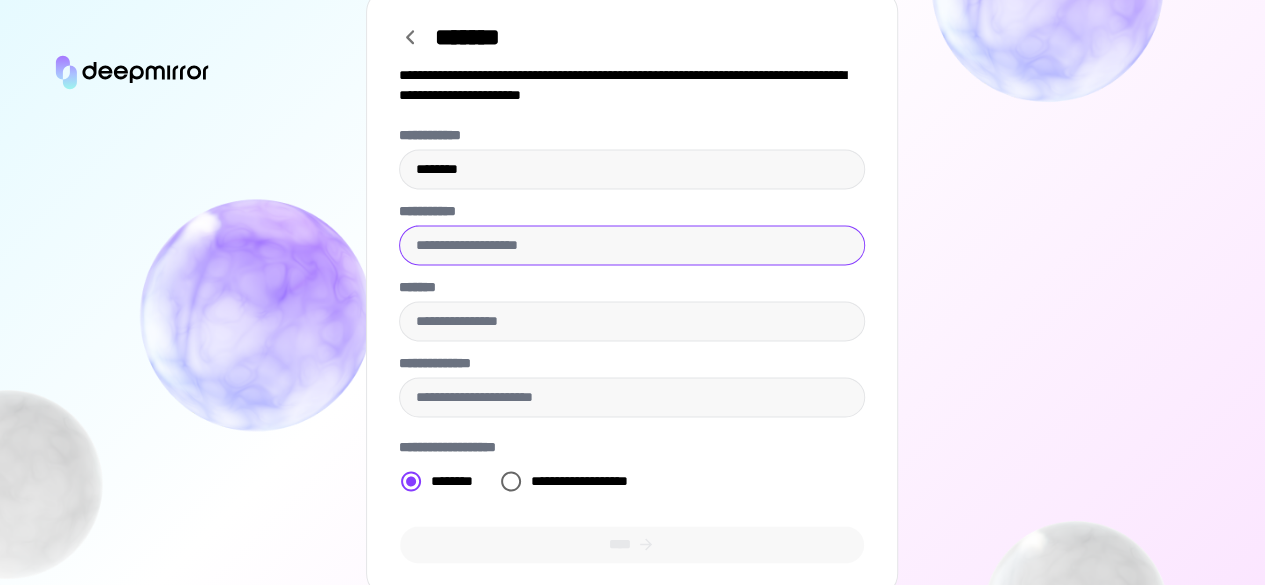 click on "**********" at bounding box center (632, 245) 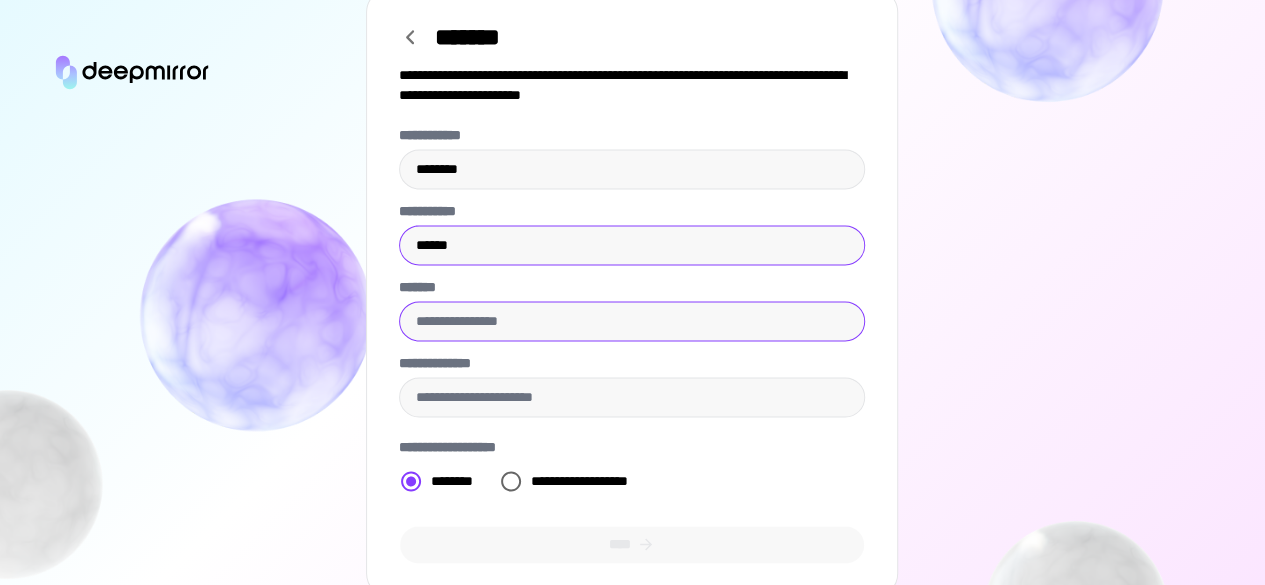 type on "******" 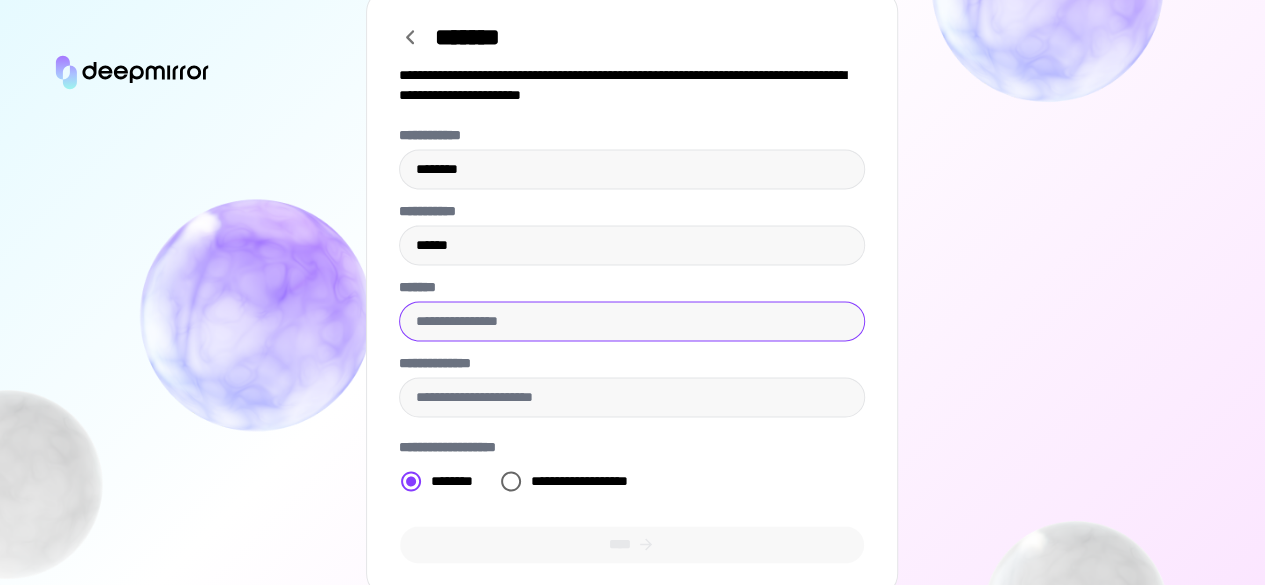 click on "*******" at bounding box center (632, 321) 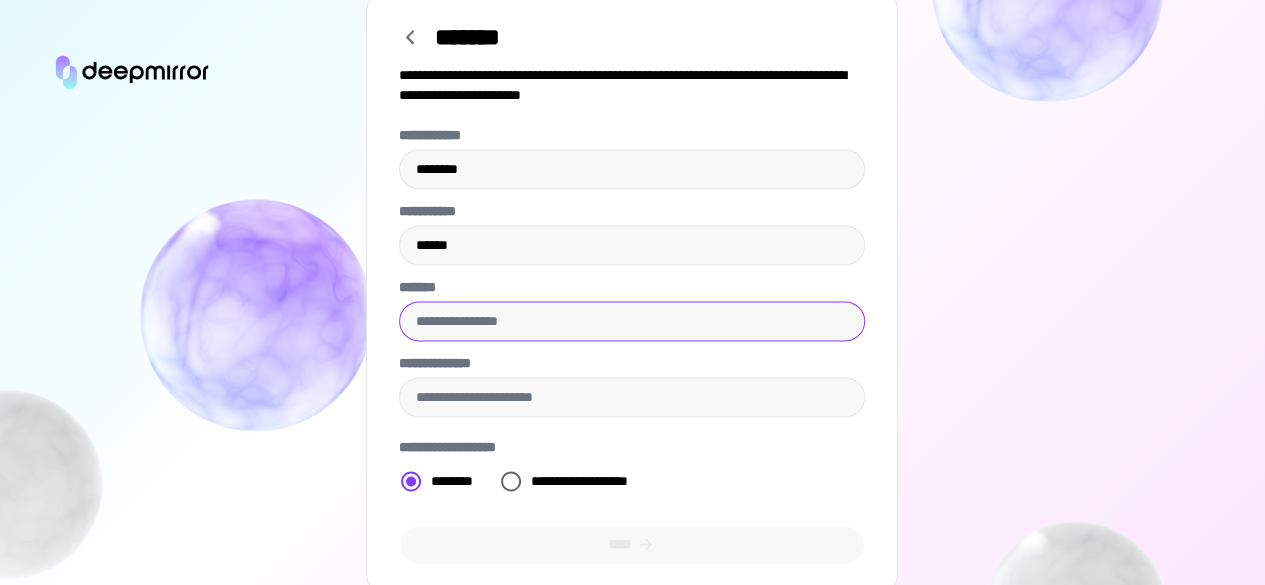 type on "**********" 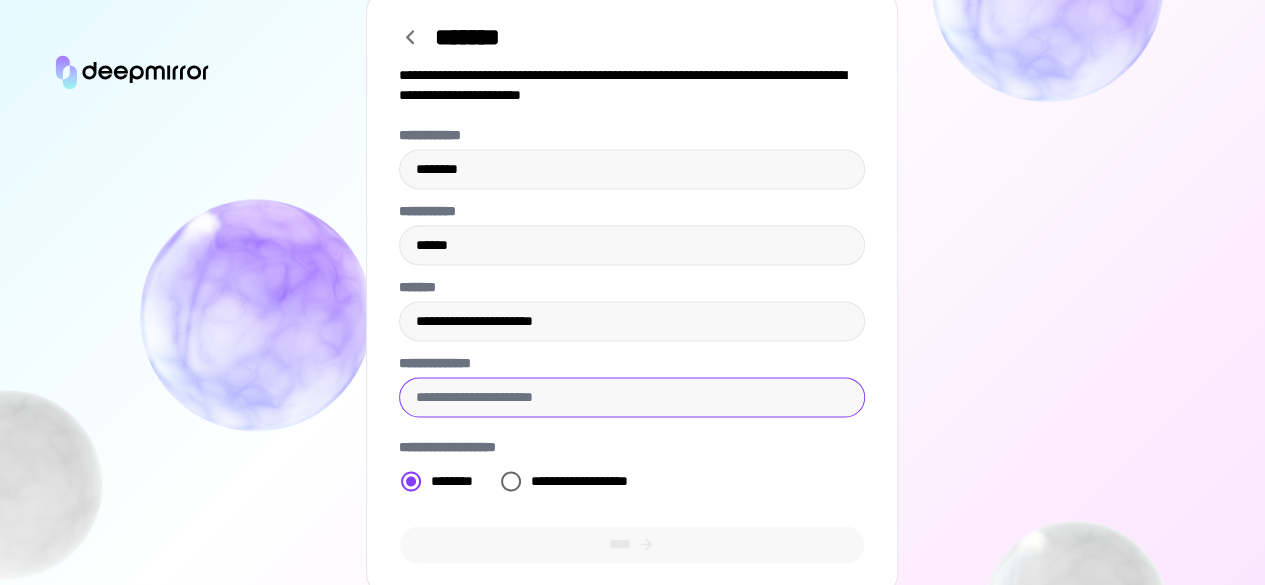 click on "**********" at bounding box center [632, 397] 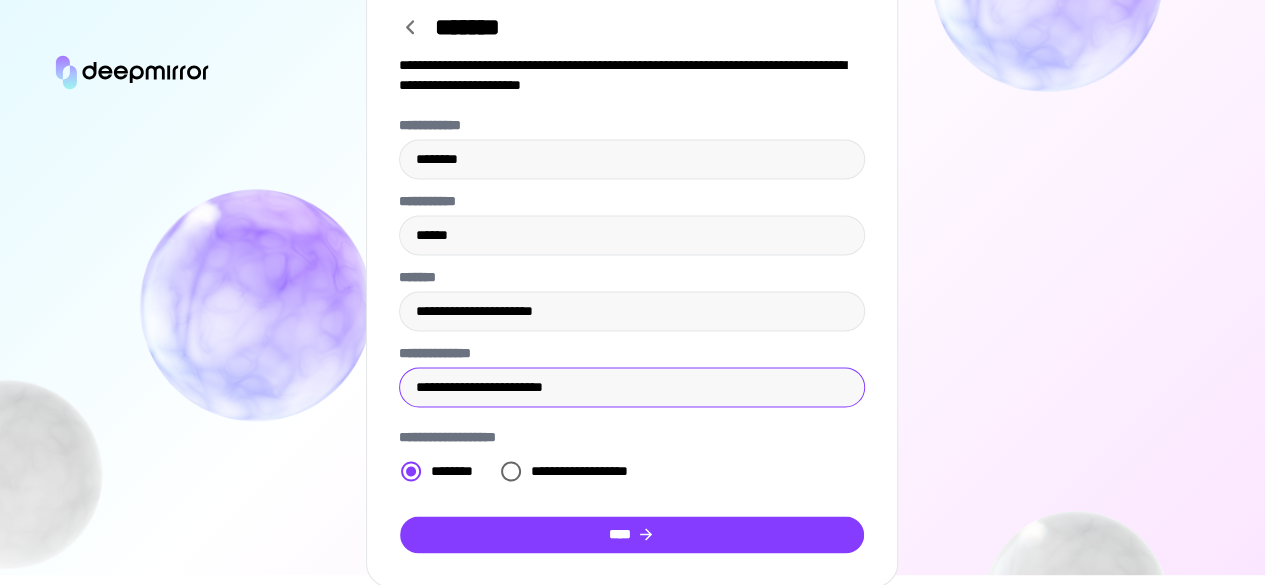 scroll, scrollTop: 10, scrollLeft: 0, axis: vertical 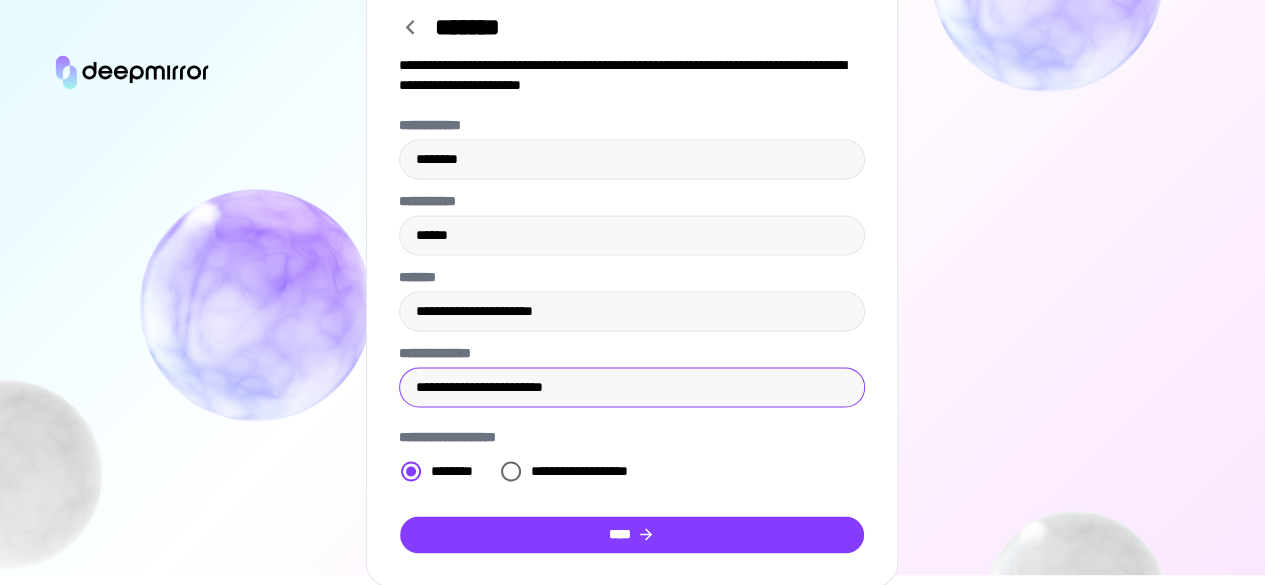 type on "**********" 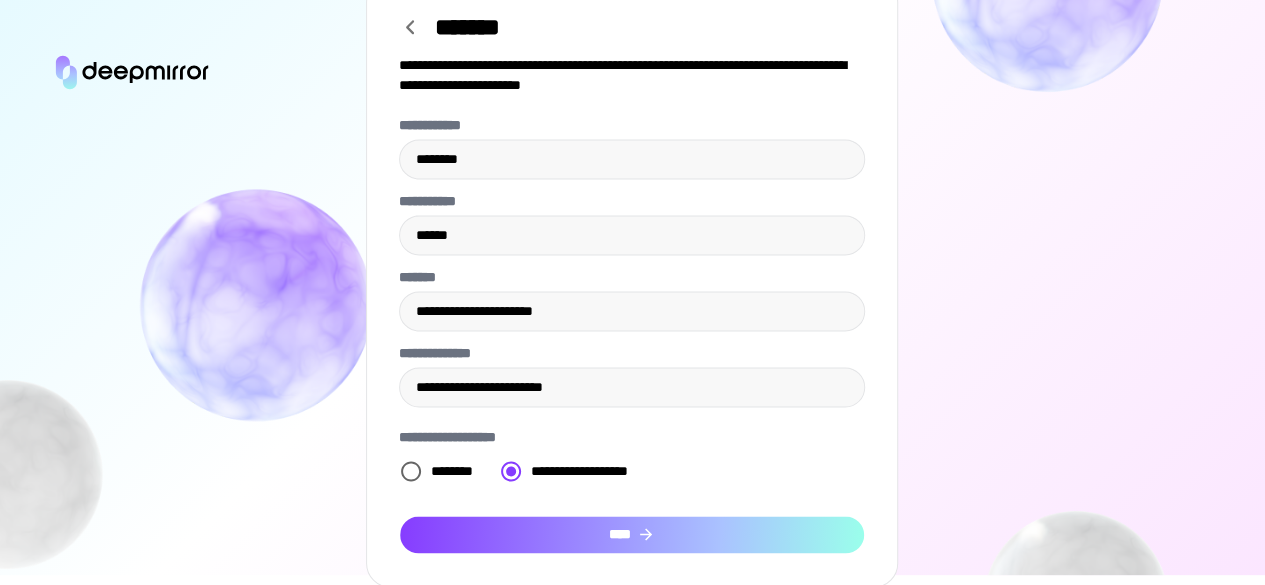 click on "****" at bounding box center [632, 534] 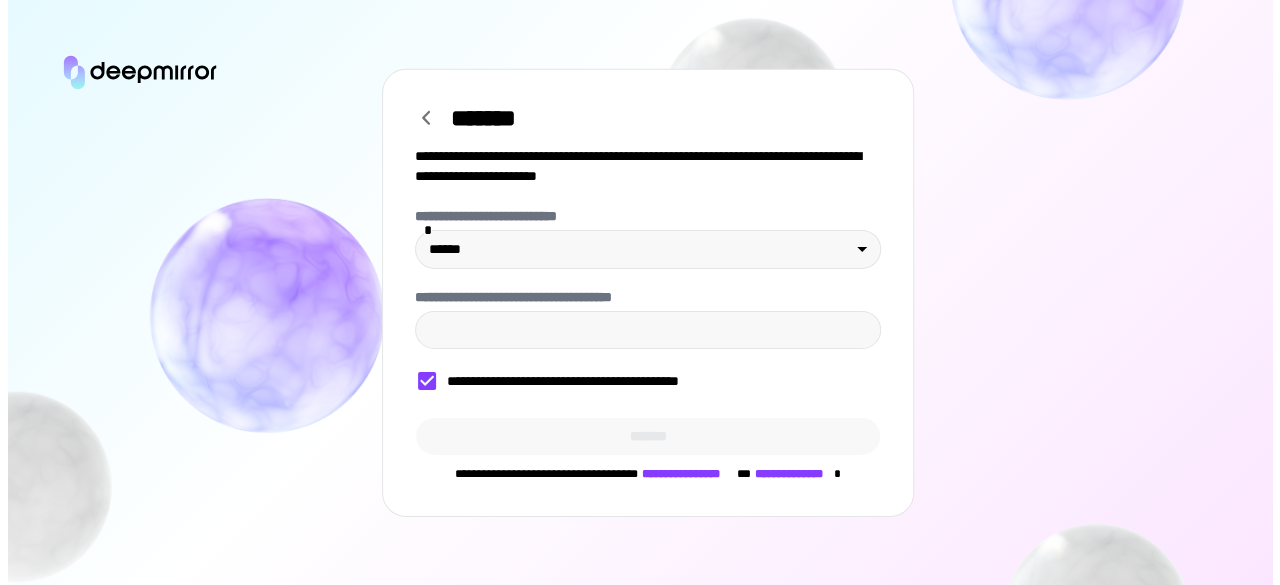 scroll, scrollTop: 0, scrollLeft: 0, axis: both 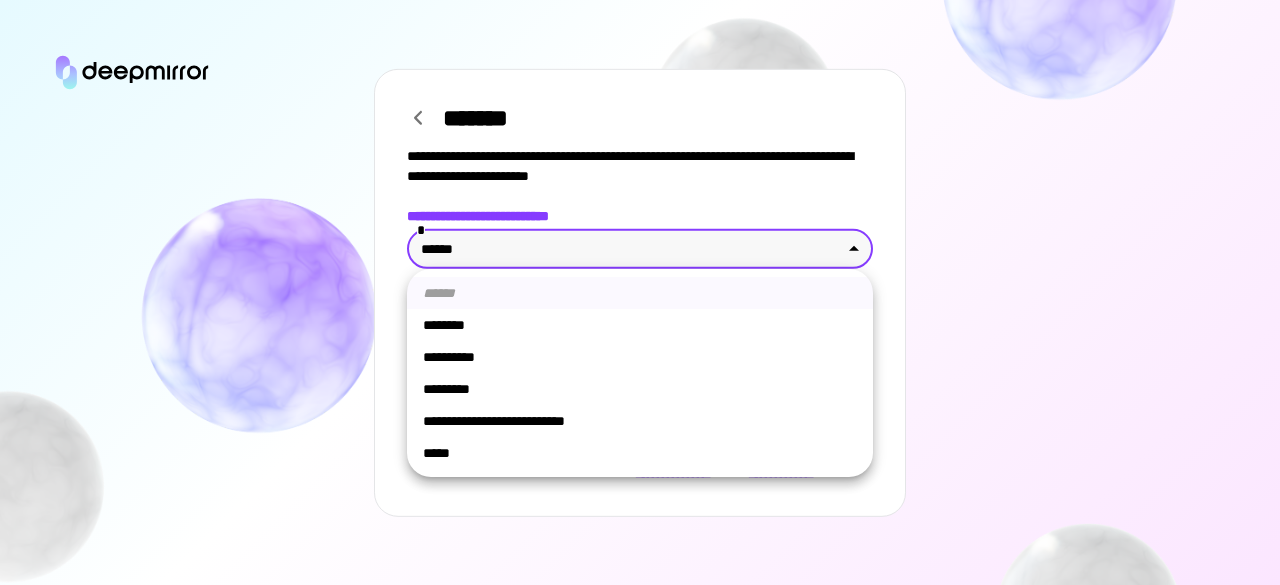 click on "**********" at bounding box center (640, 292) 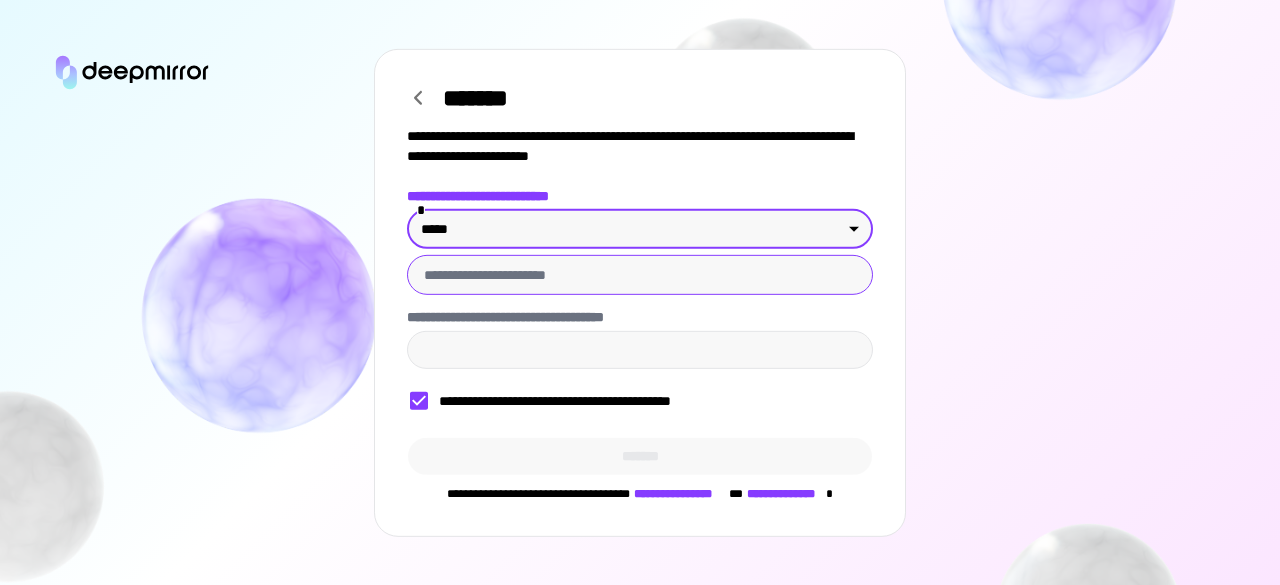 click at bounding box center (640, 274) 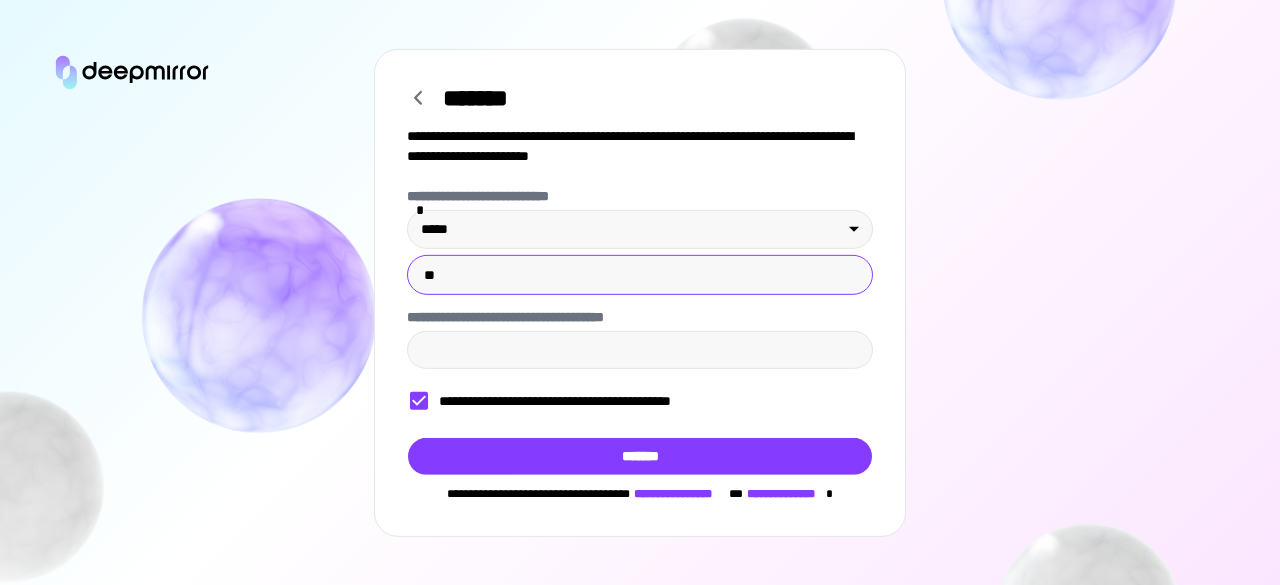 type on "*" 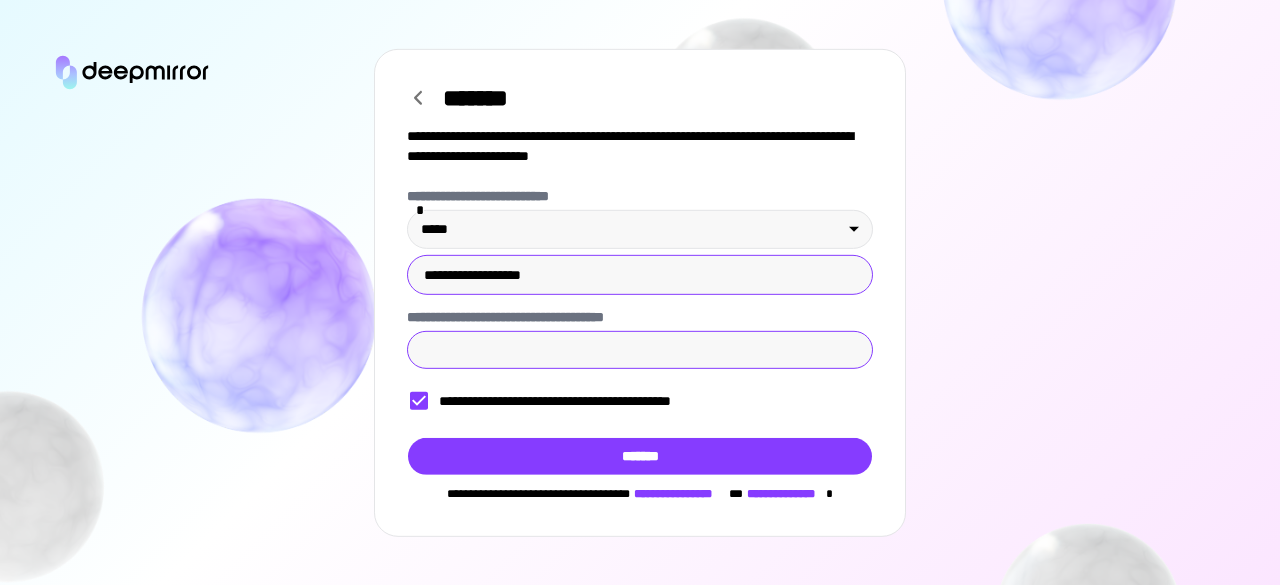 type on "**********" 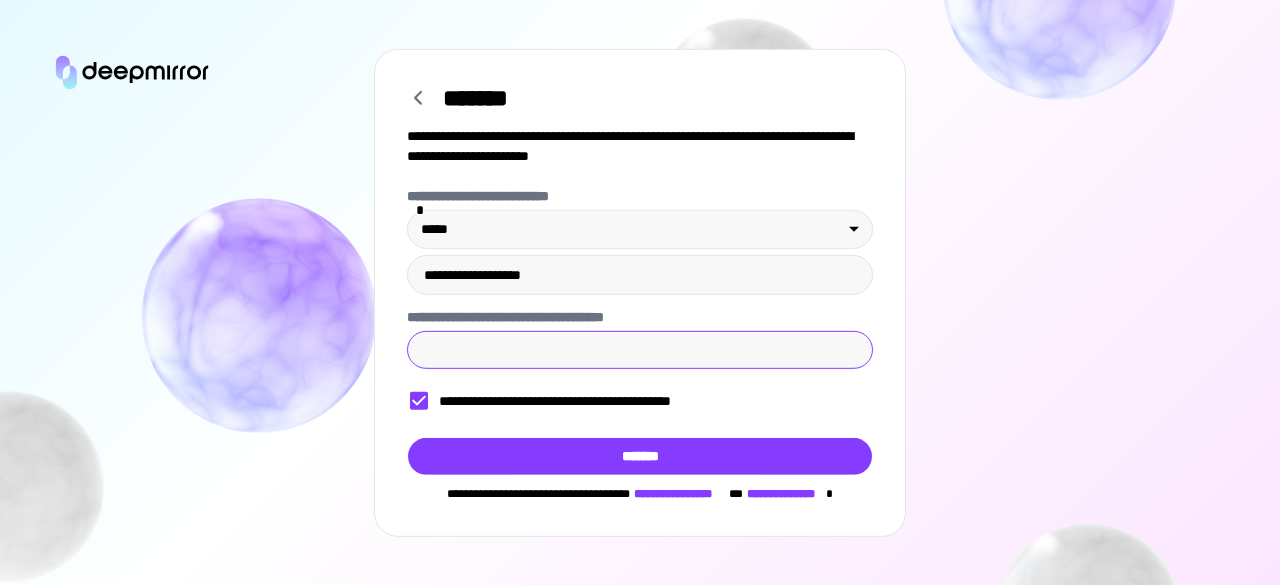 click on "**********" at bounding box center (640, 349) 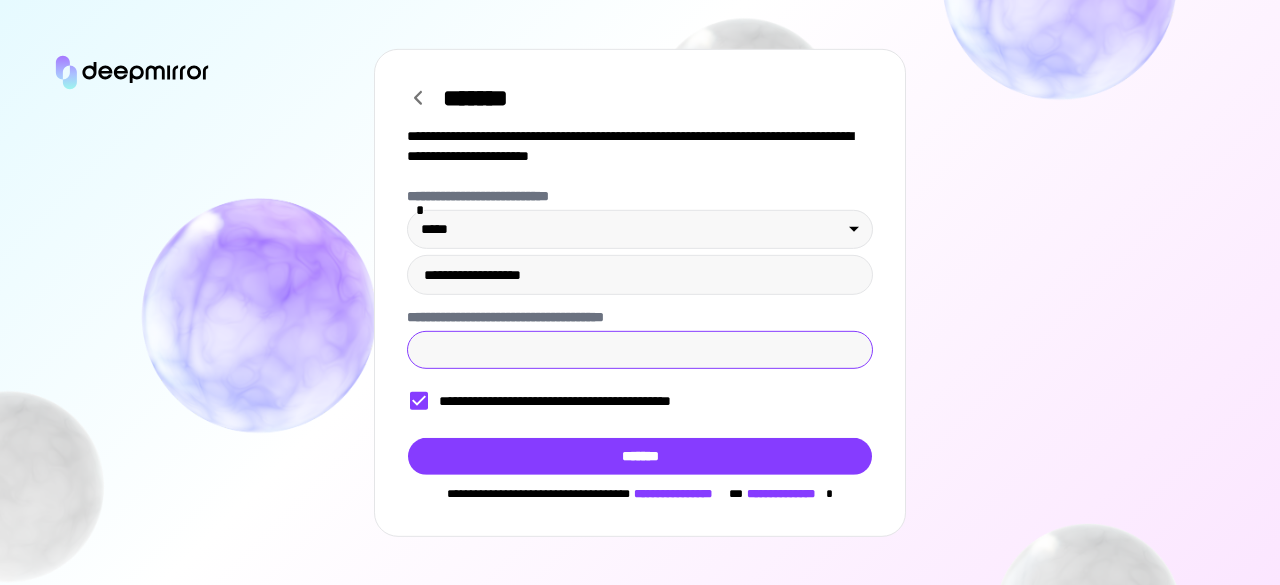click on "**********" at bounding box center [640, 349] 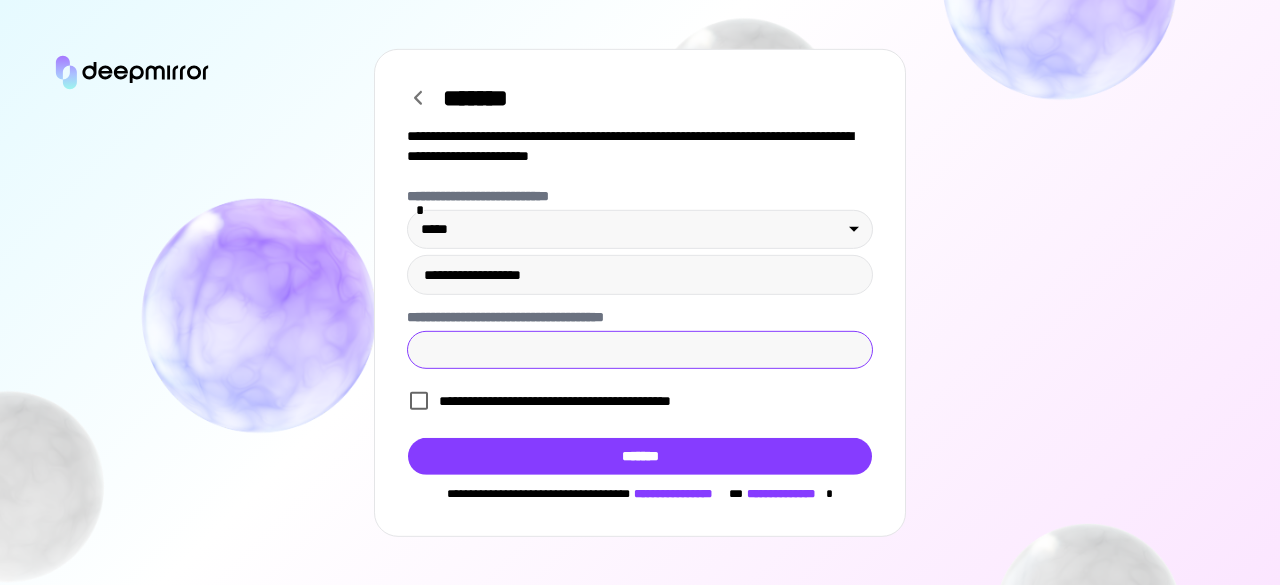 click on "**********" at bounding box center (640, 349) 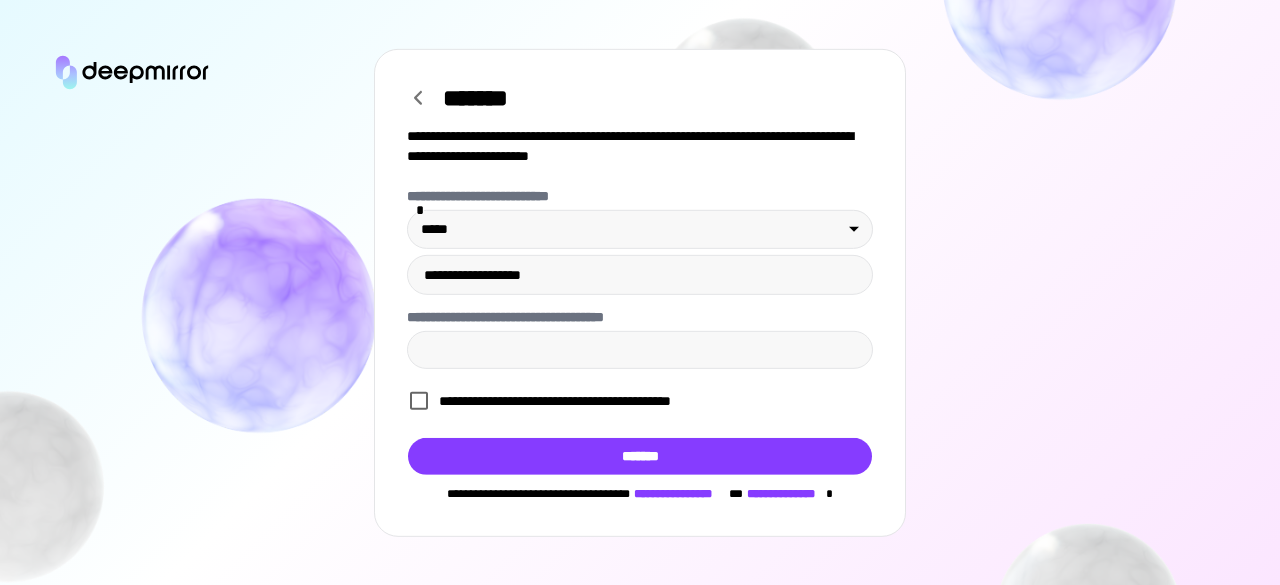 click on "**********" at bounding box center (640, 292) 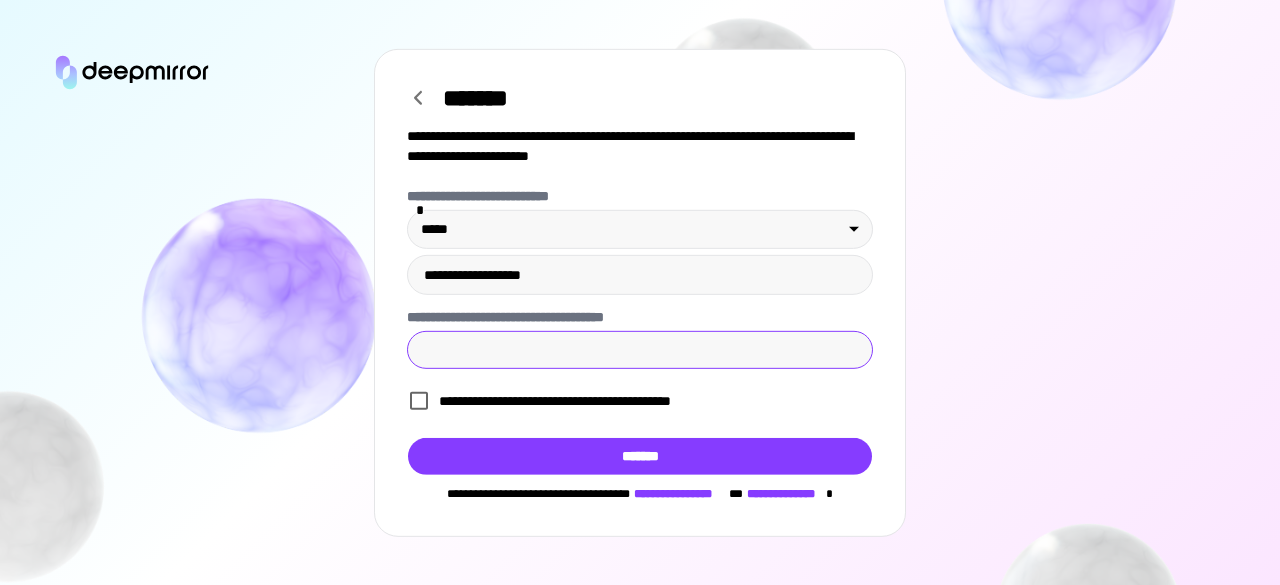 click on "**********" at bounding box center [640, 349] 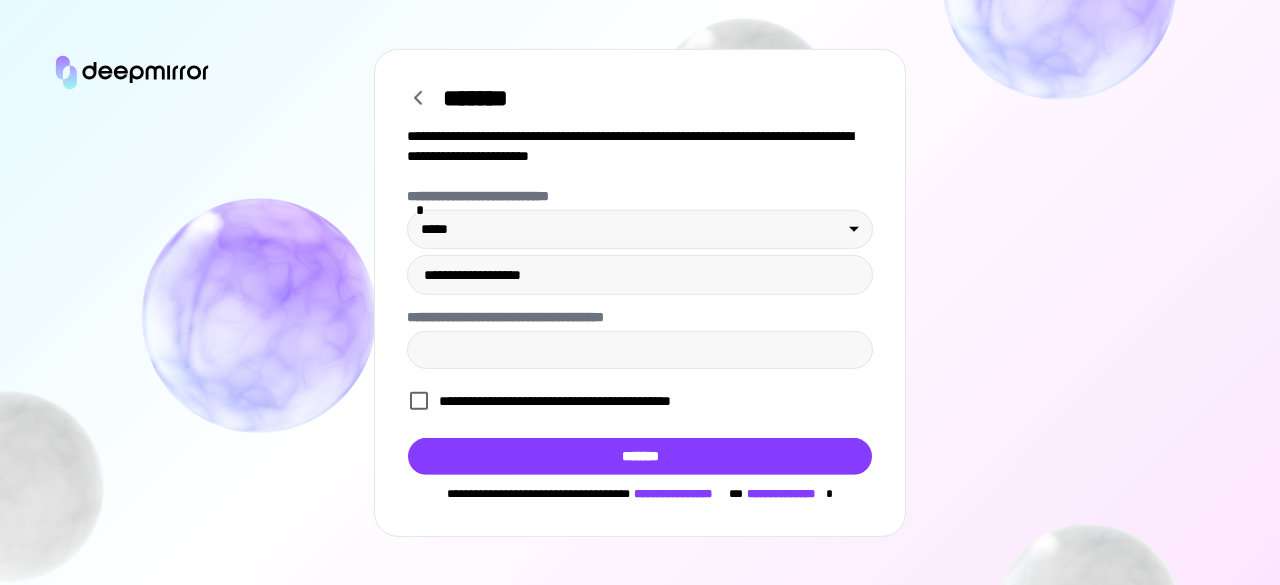 click on "**********" at bounding box center (640, 292) 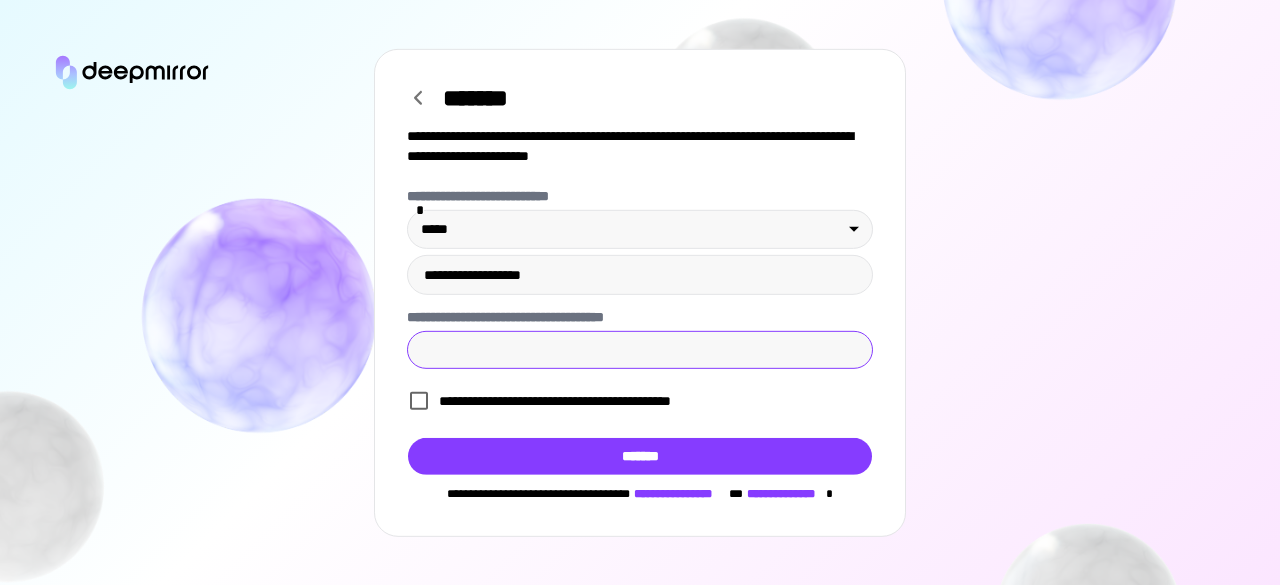 click on "**********" at bounding box center (640, 349) 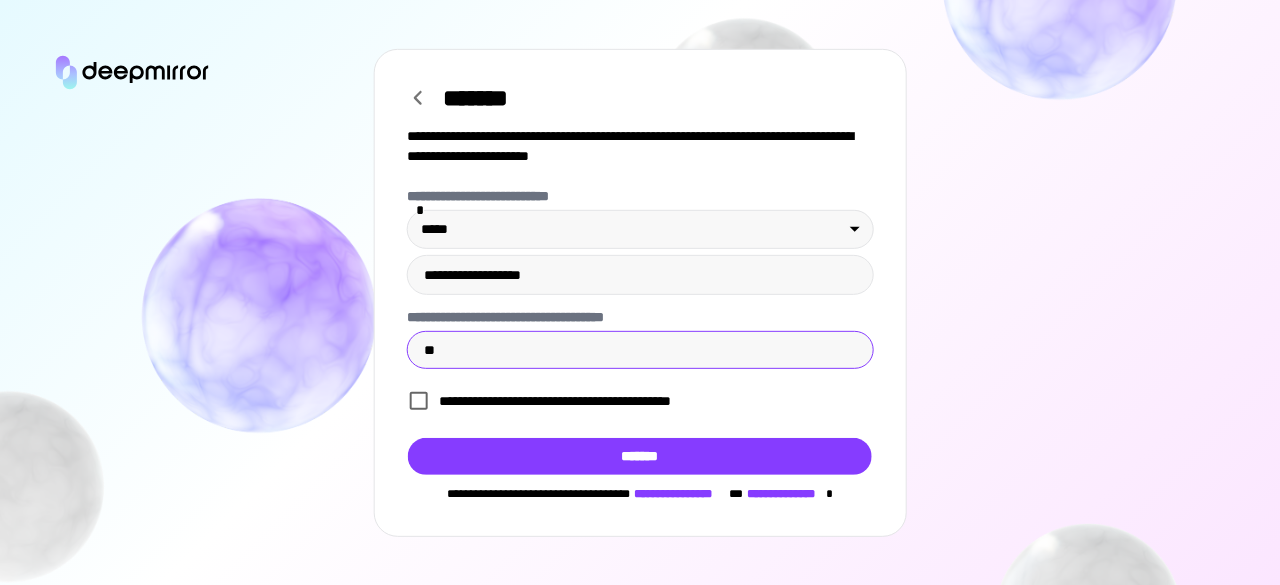 type on "*" 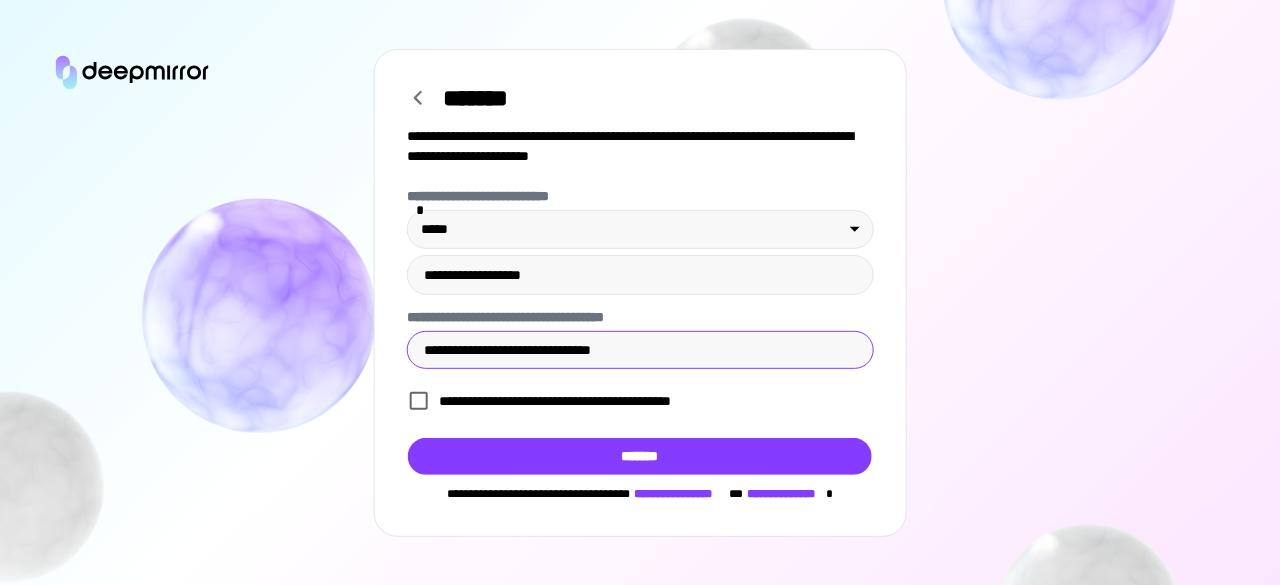 click on "**********" at bounding box center (640, 349) 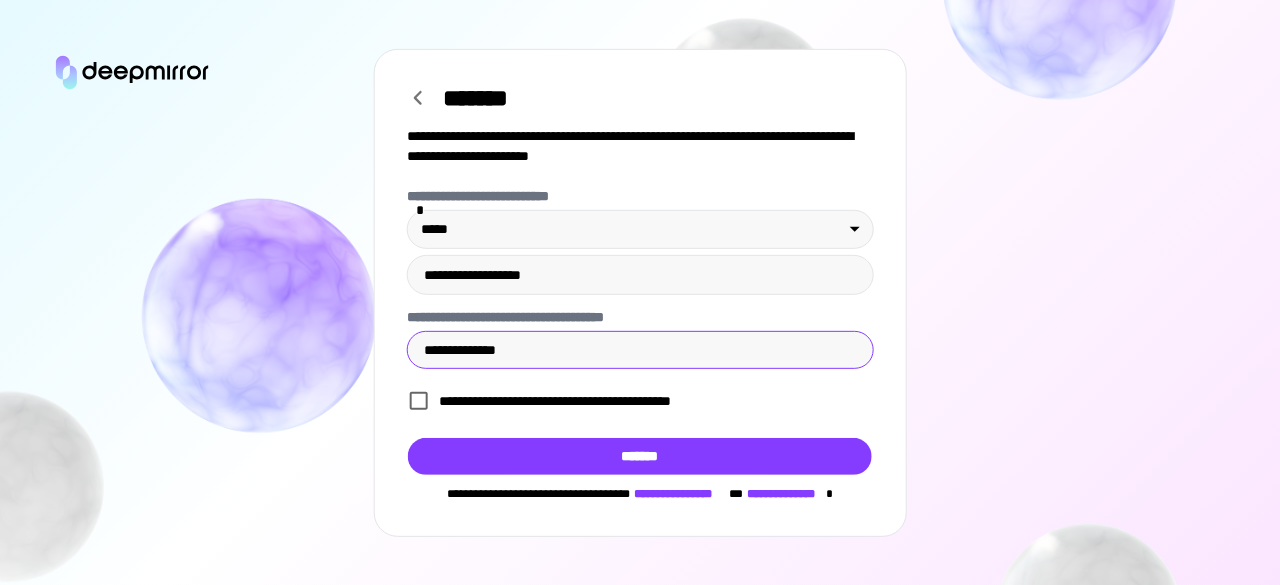 click on "**********" at bounding box center (640, 349) 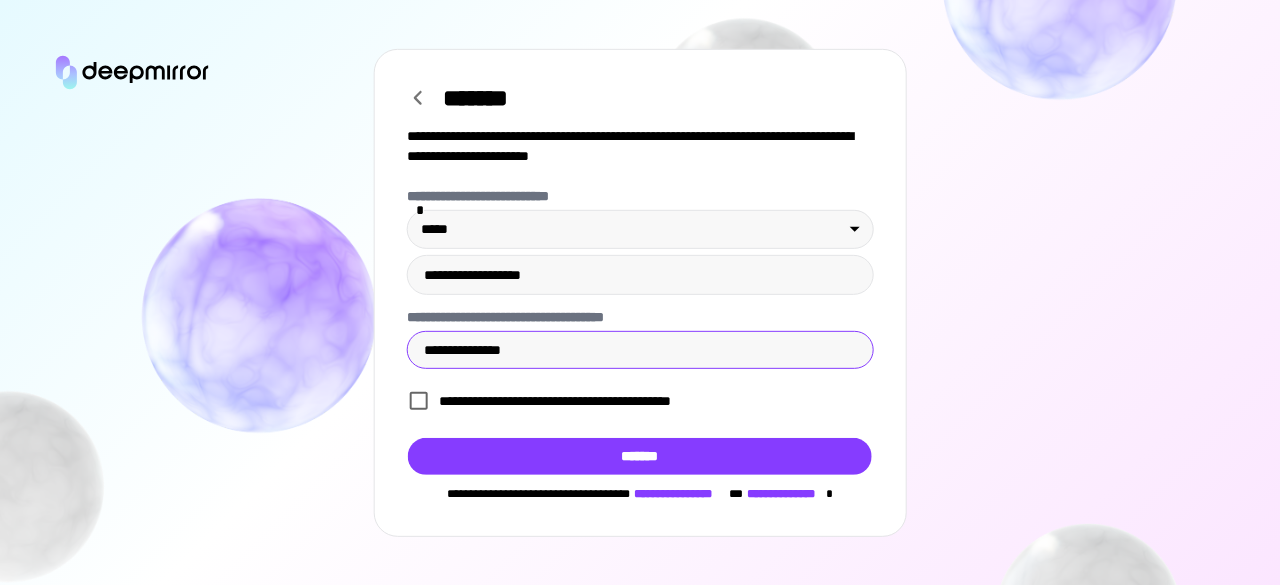 paste on "**********" 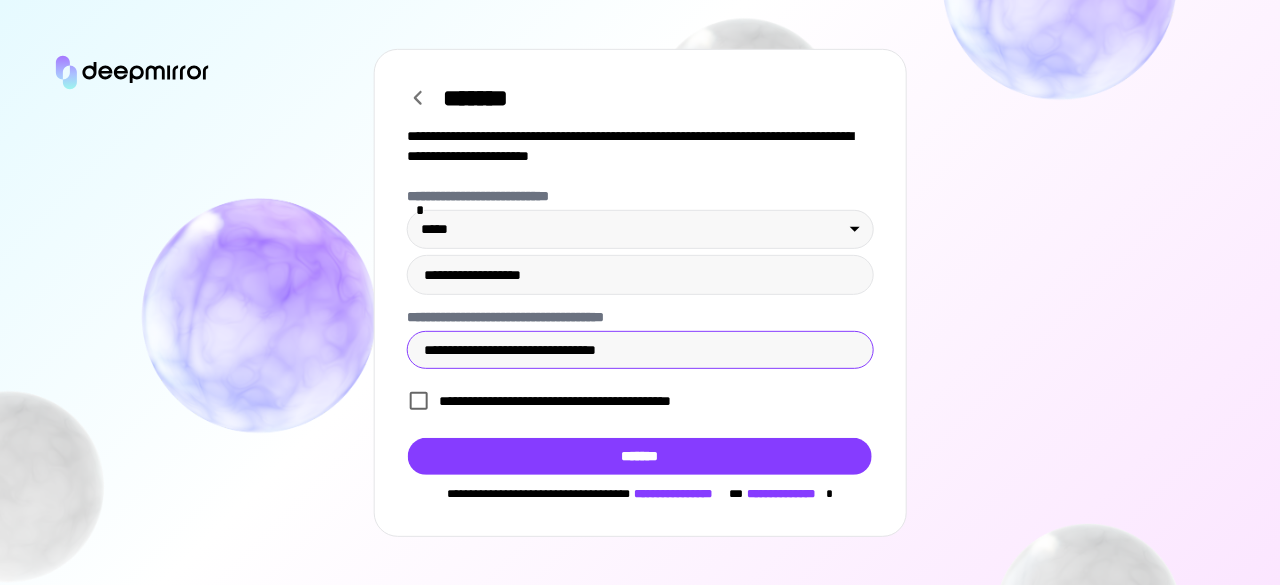 click on "**********" at bounding box center (640, 349) 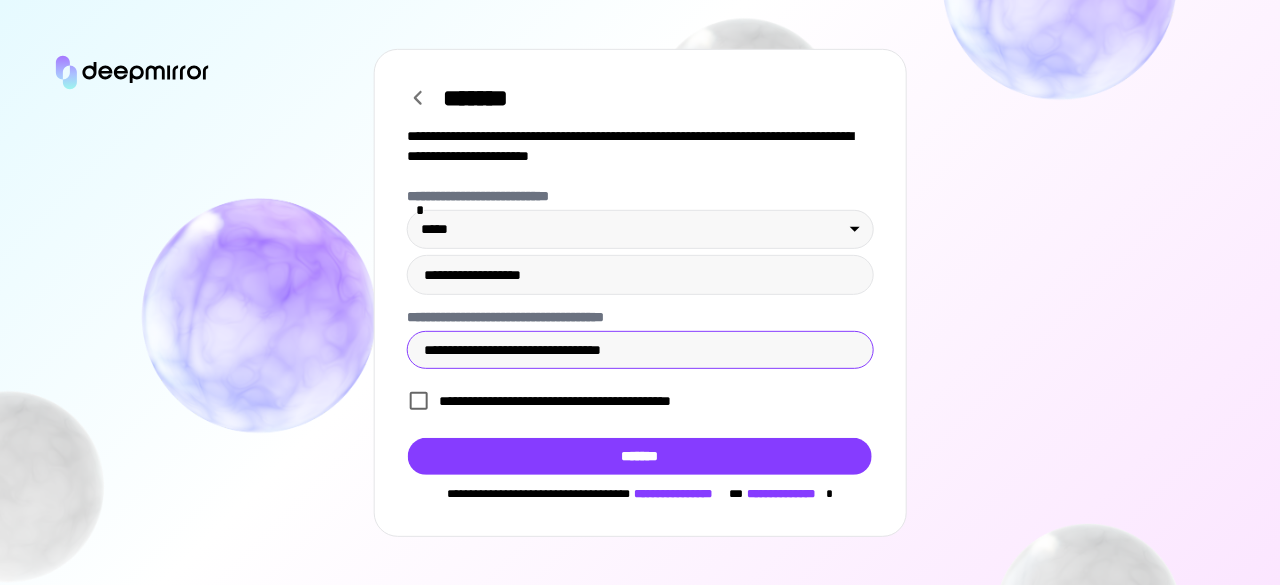 type on "**********" 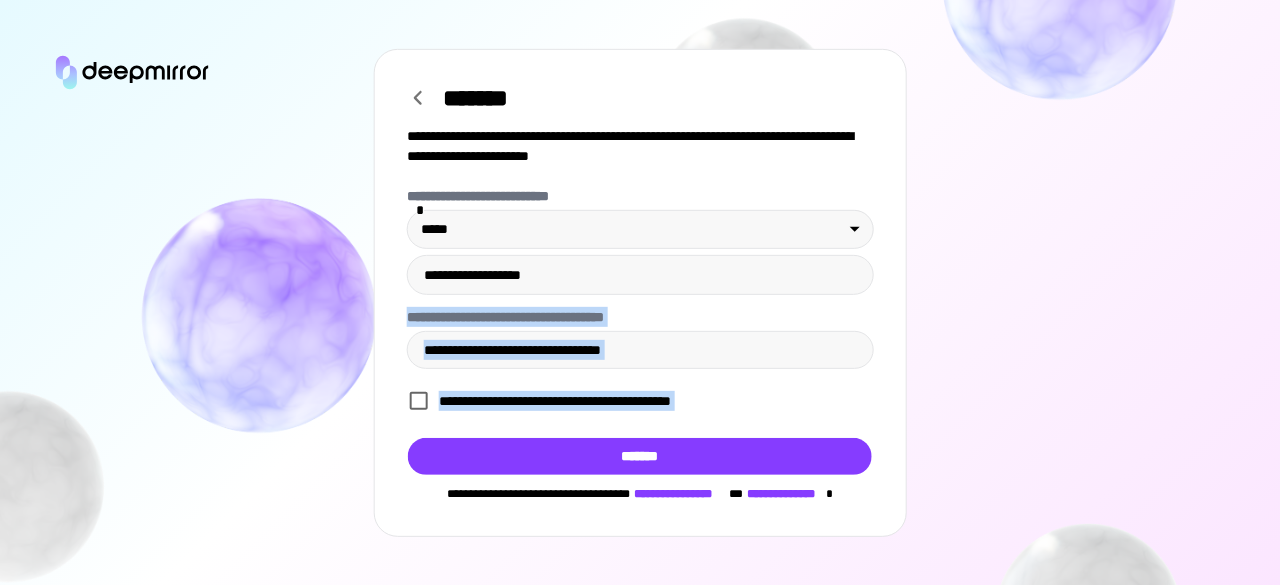 drag, startPoint x: 394, startPoint y: 431, endPoint x: 394, endPoint y: 361, distance: 70 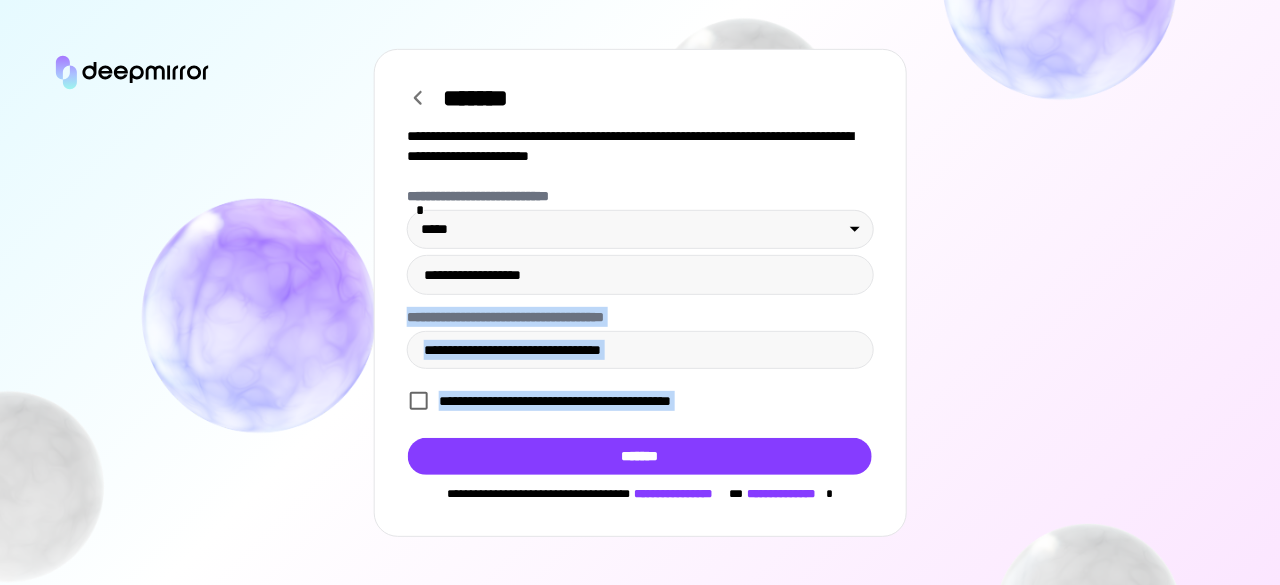 click on "**********" at bounding box center (640, 292) 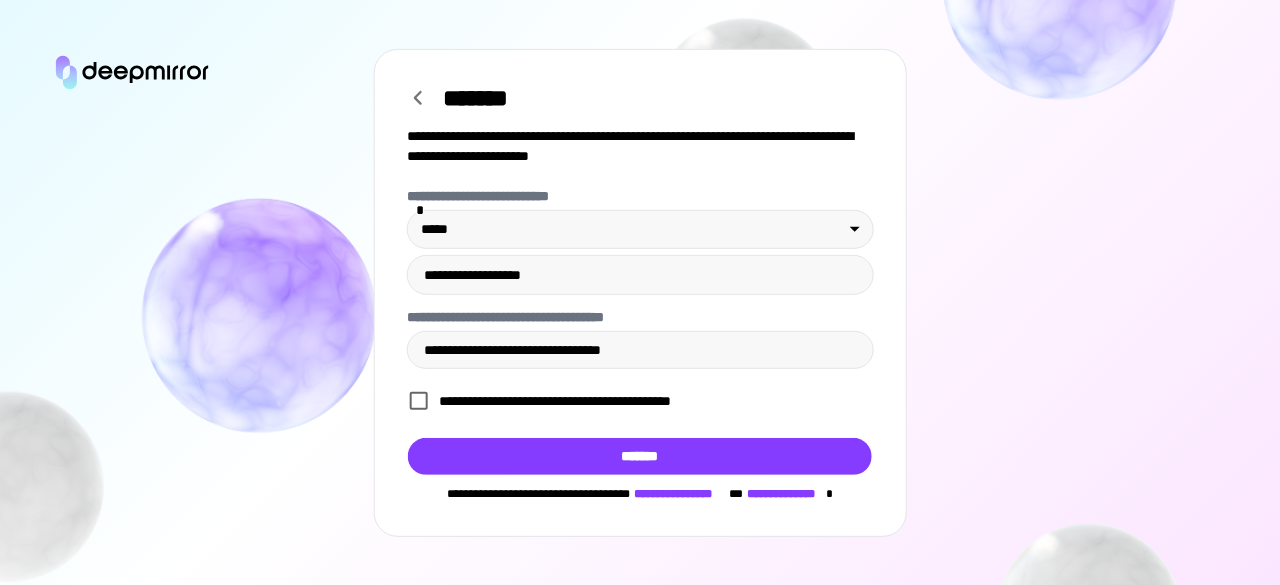 click on "**********" at bounding box center (640, 292) 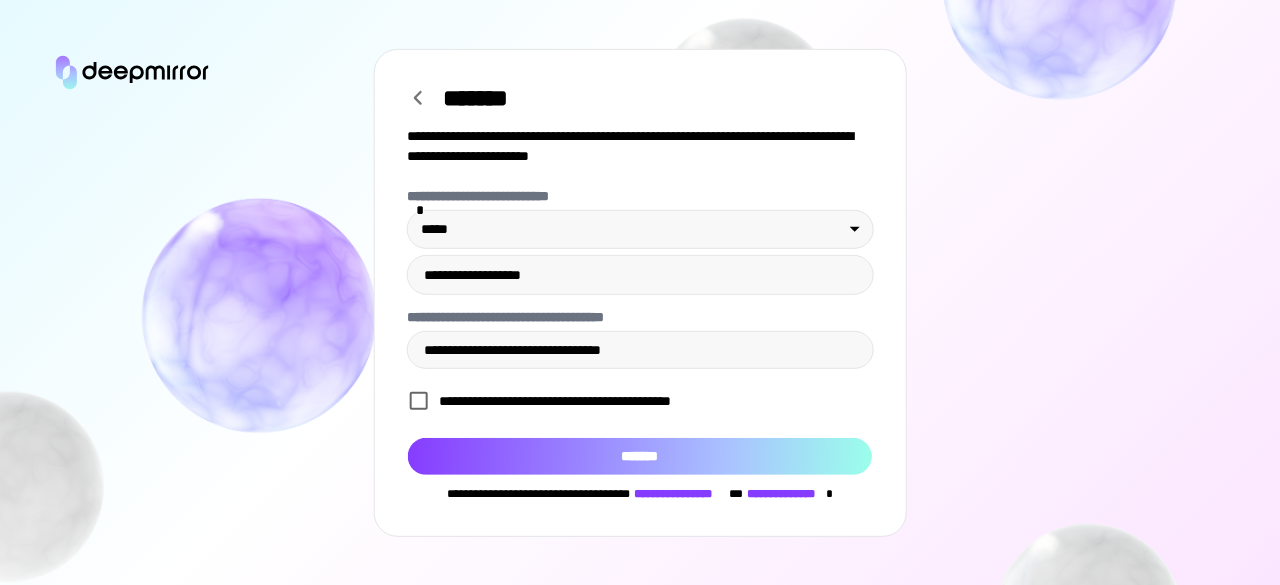 click on "*******" at bounding box center [640, 455] 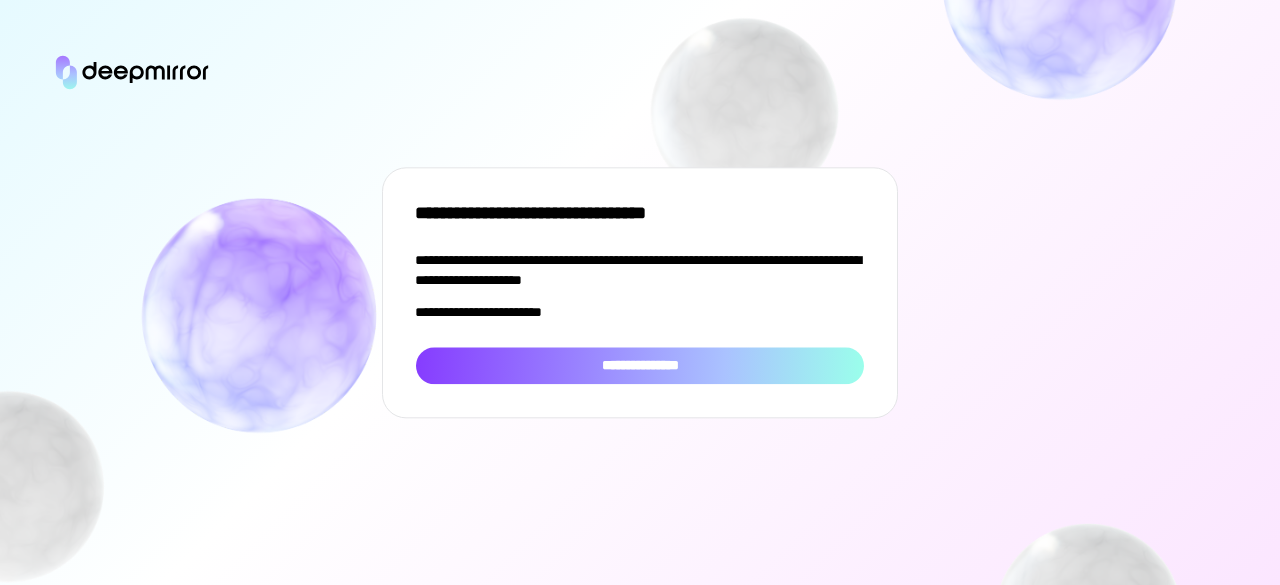 click on "**********" at bounding box center (640, 365) 